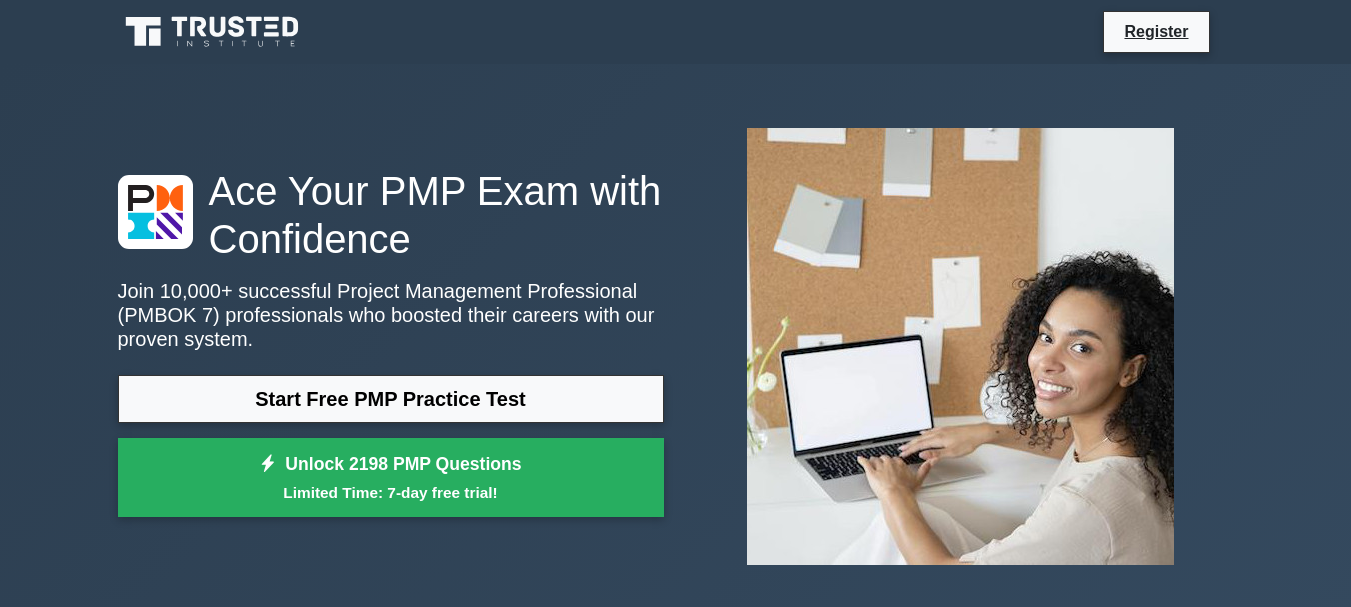 scroll, scrollTop: 0, scrollLeft: 0, axis: both 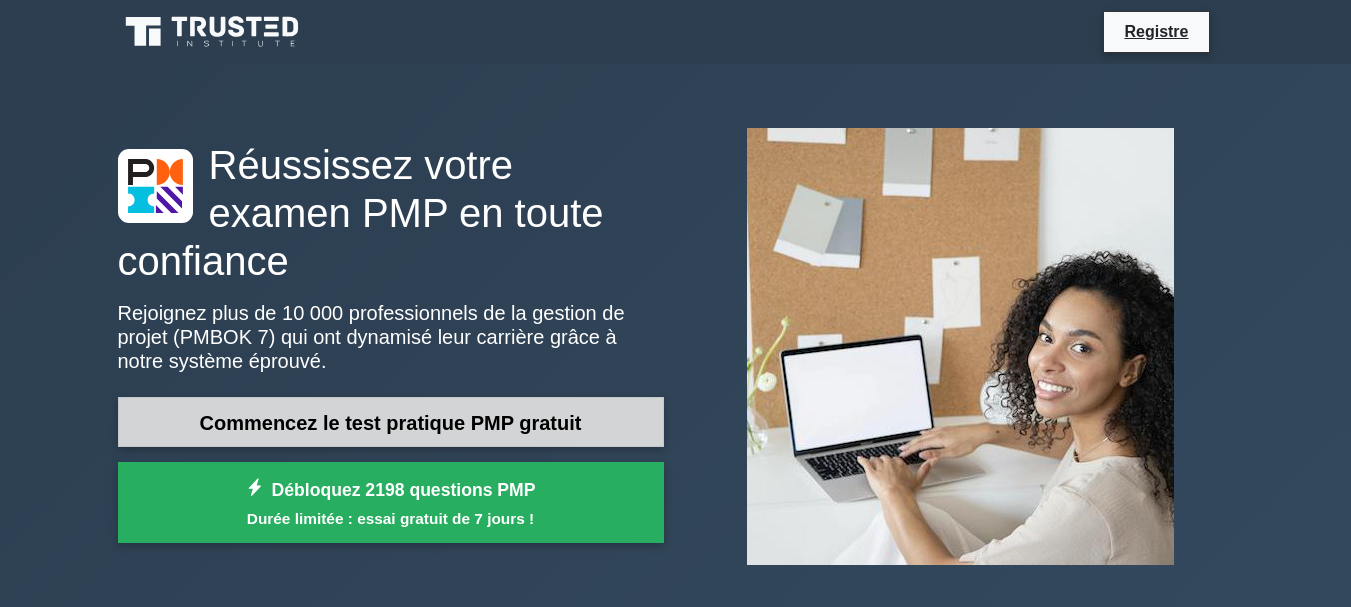 click on "Commencez le test pratique PMP gratuit" at bounding box center (391, 423) 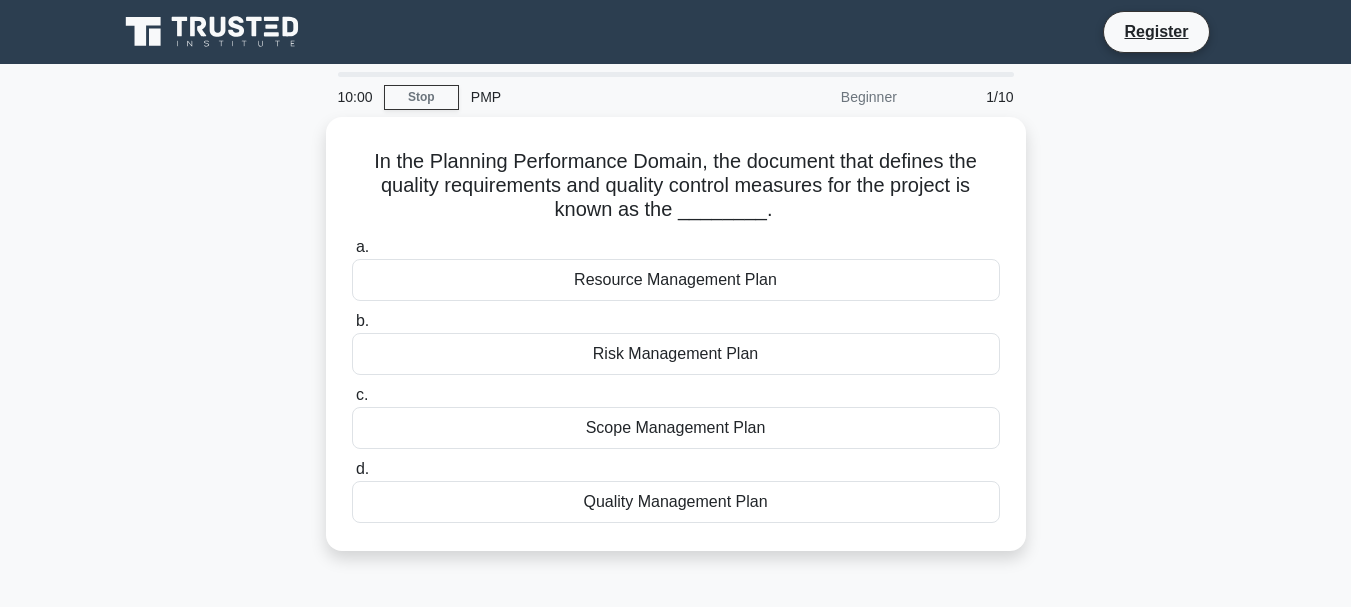 scroll, scrollTop: 0, scrollLeft: 0, axis: both 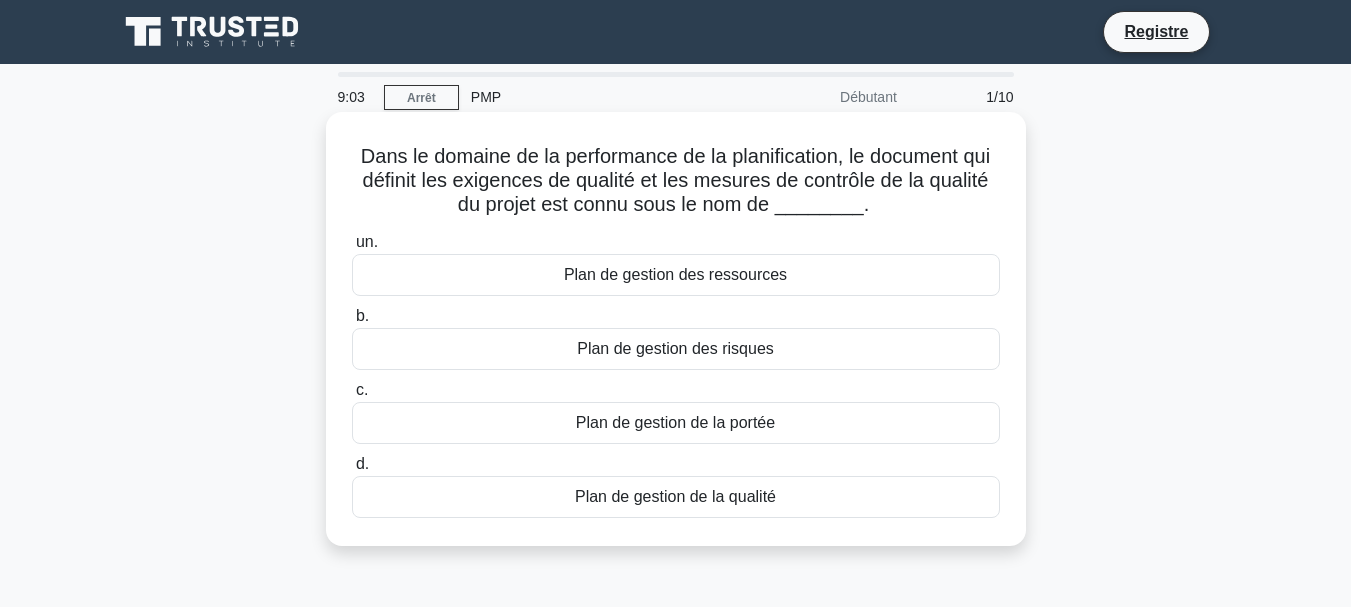 click on "Plan de gestion de la qualité" at bounding box center [676, 497] 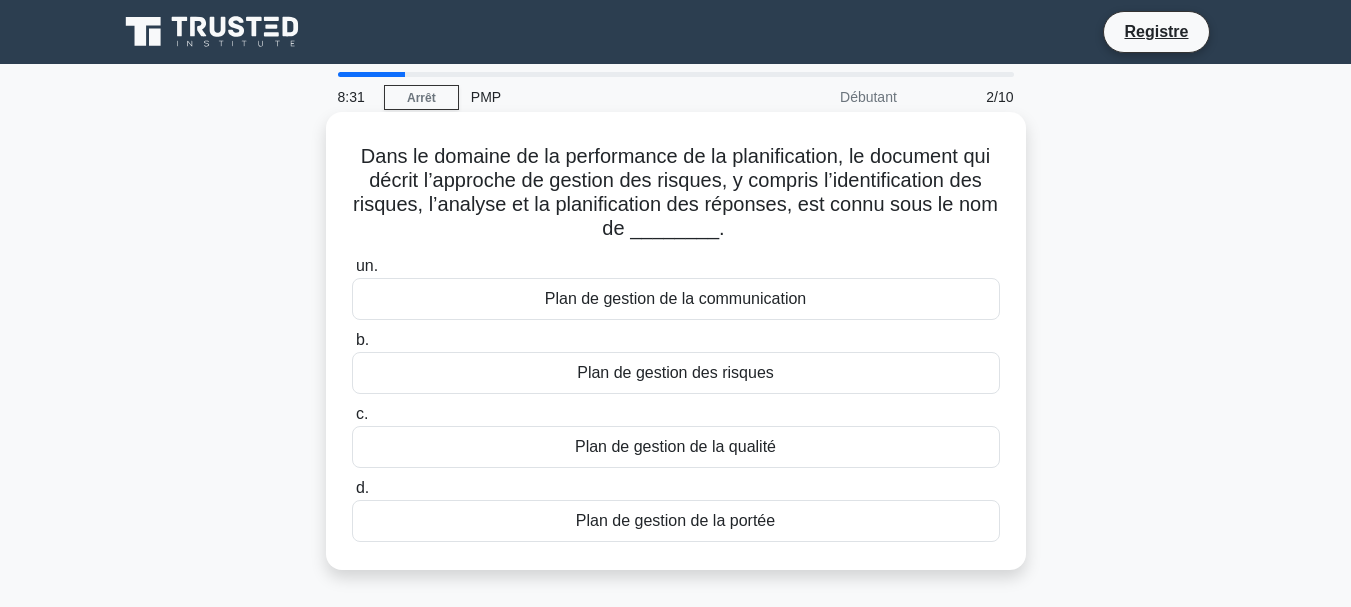 click on "Plan de gestion des risques" at bounding box center (675, 372) 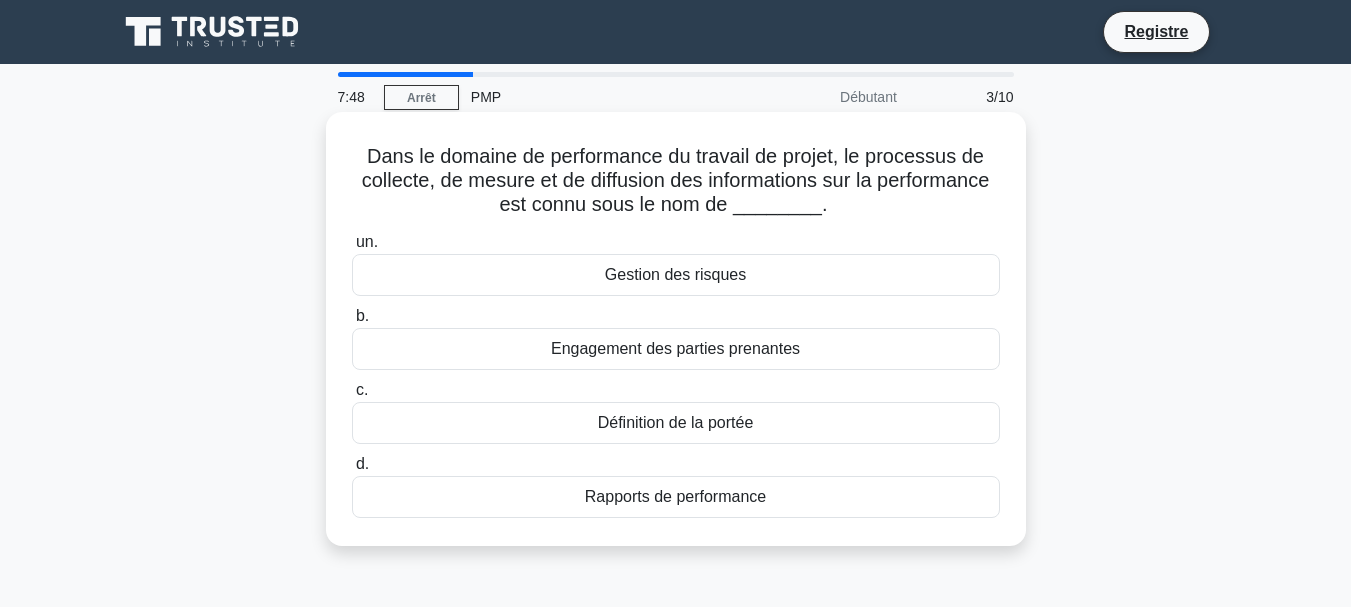 click on "Engagement des parties prenantes" at bounding box center [675, 348] 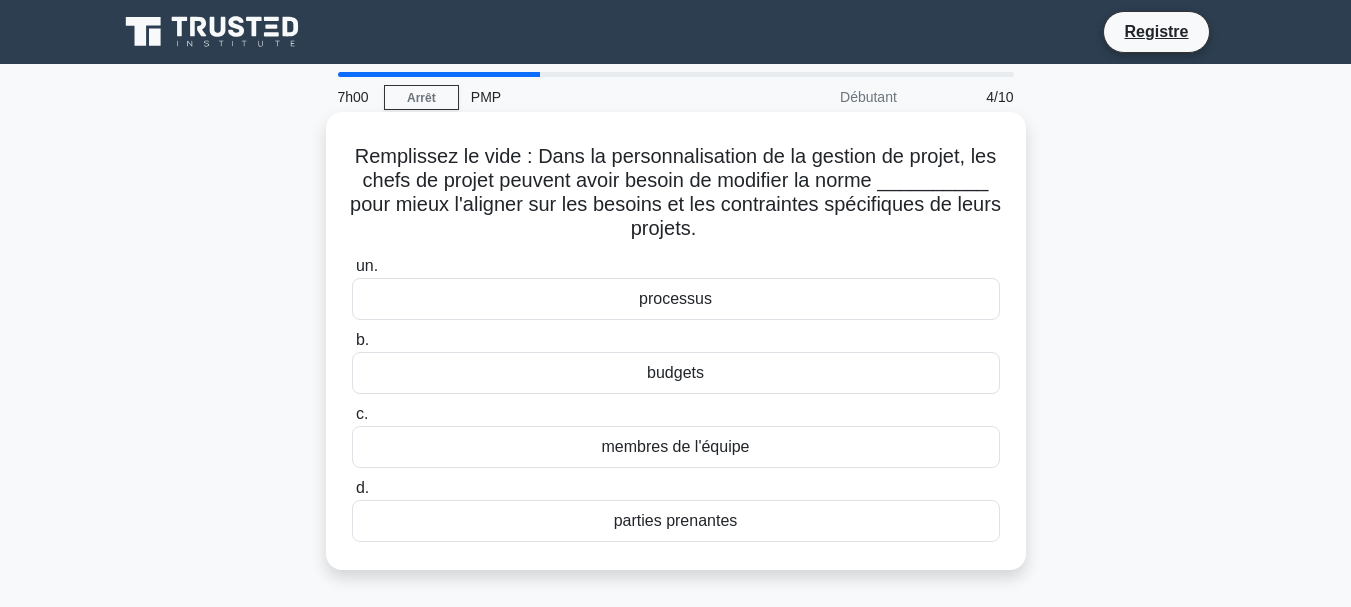 click on "parties prenantes" at bounding box center (676, 520) 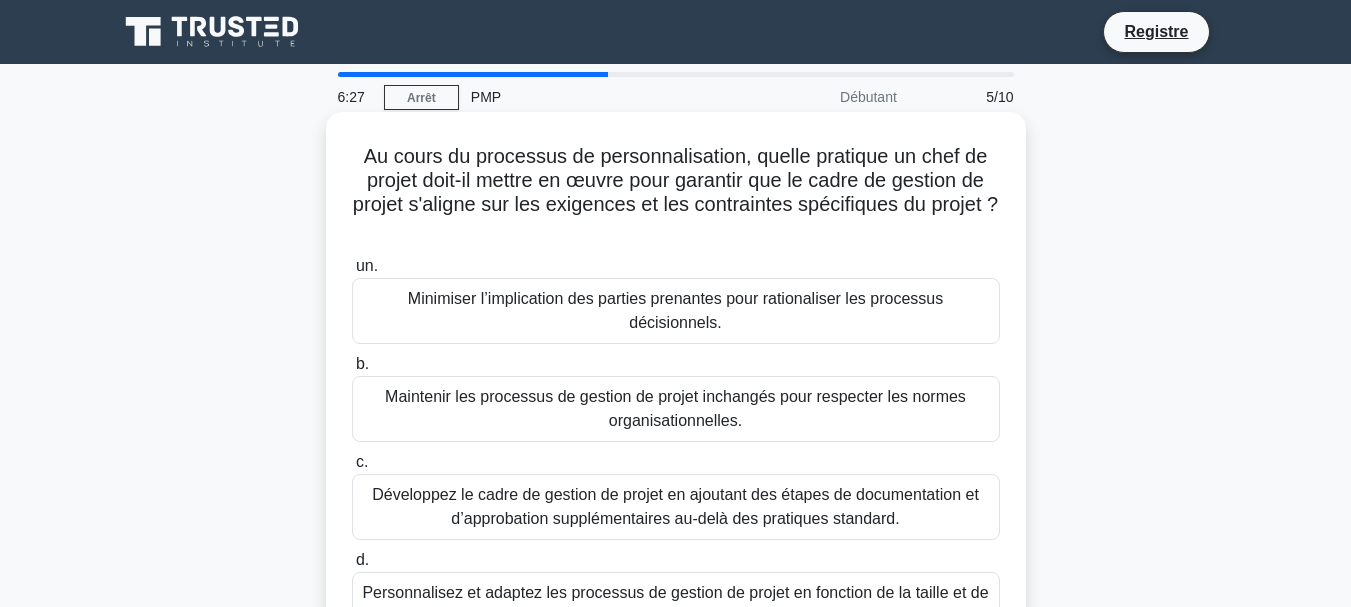 scroll, scrollTop: 40, scrollLeft: 0, axis: vertical 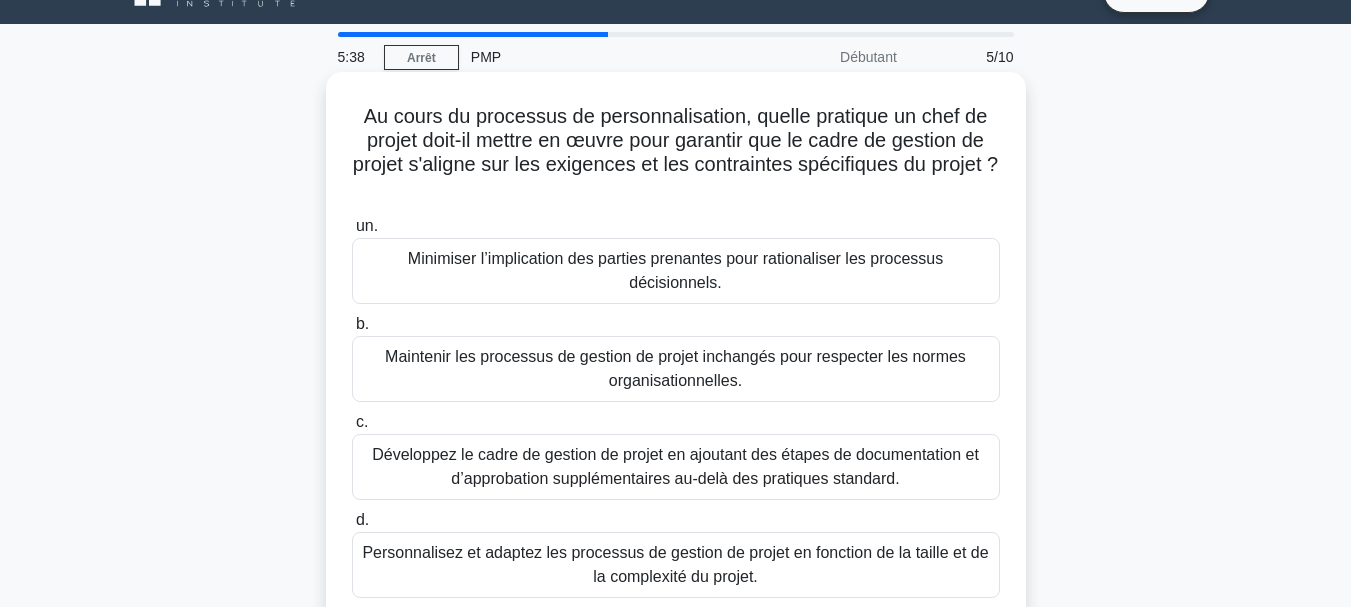 click on "Personnalisez et adaptez les processus de gestion de projet en fonction de la taille et de la complexité du projet." at bounding box center (676, 565) 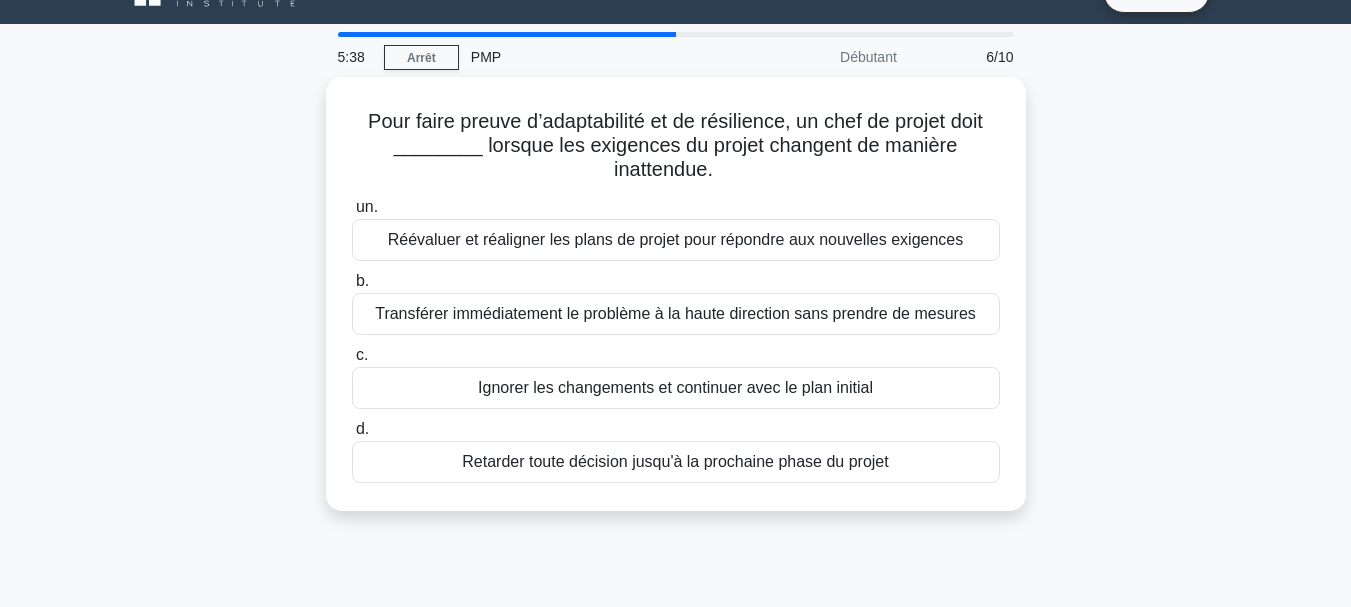 scroll, scrollTop: 0, scrollLeft: 0, axis: both 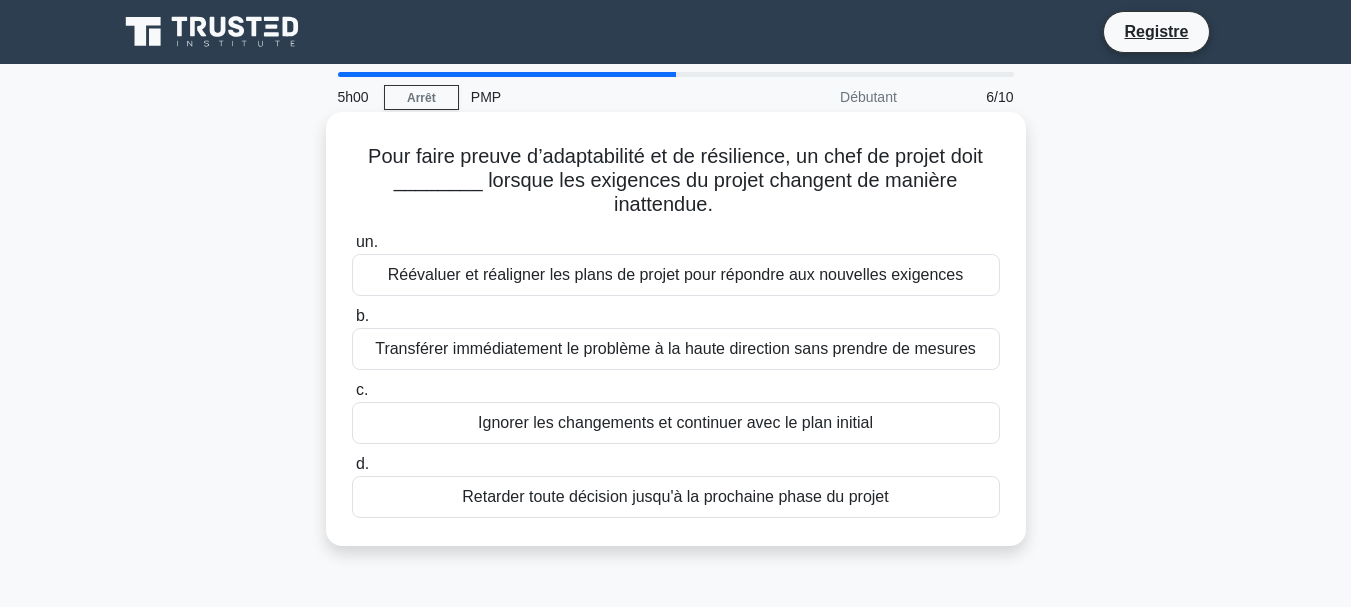 click on "Réévaluer et réaligner les plans de projet pour répondre aux nouvelles exigences" at bounding box center (675, 274) 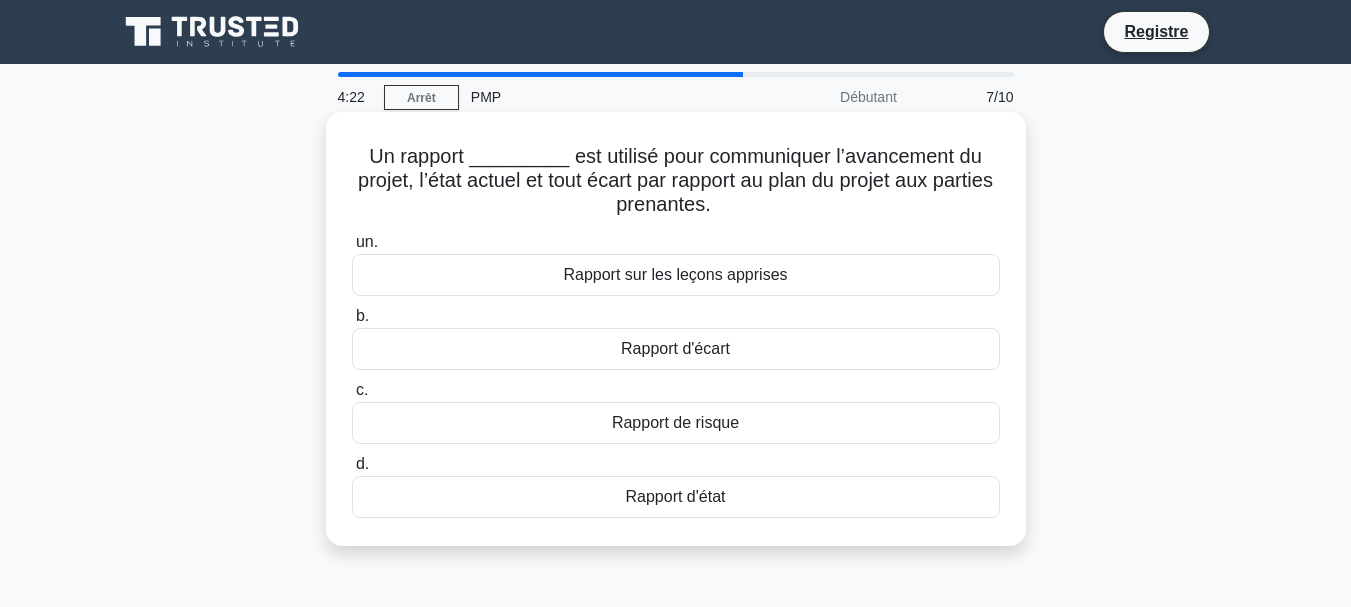 click on "Rapport d'état" at bounding box center (676, 497) 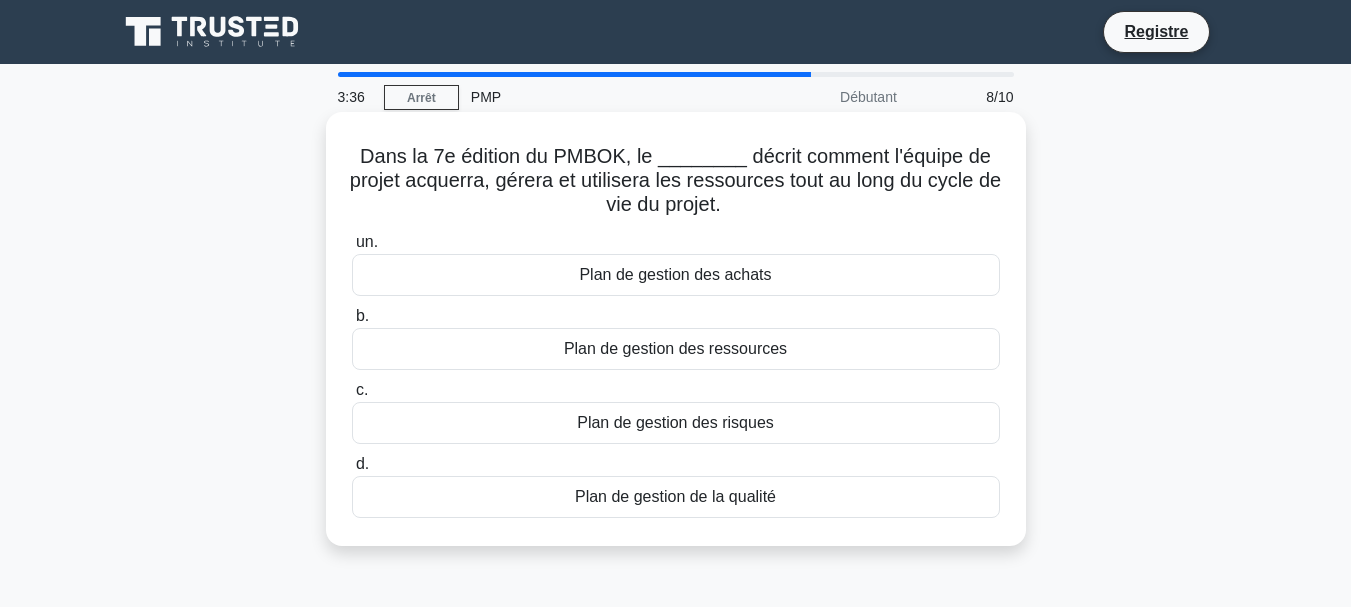 click on "Plan de gestion de la qualité" at bounding box center [675, 496] 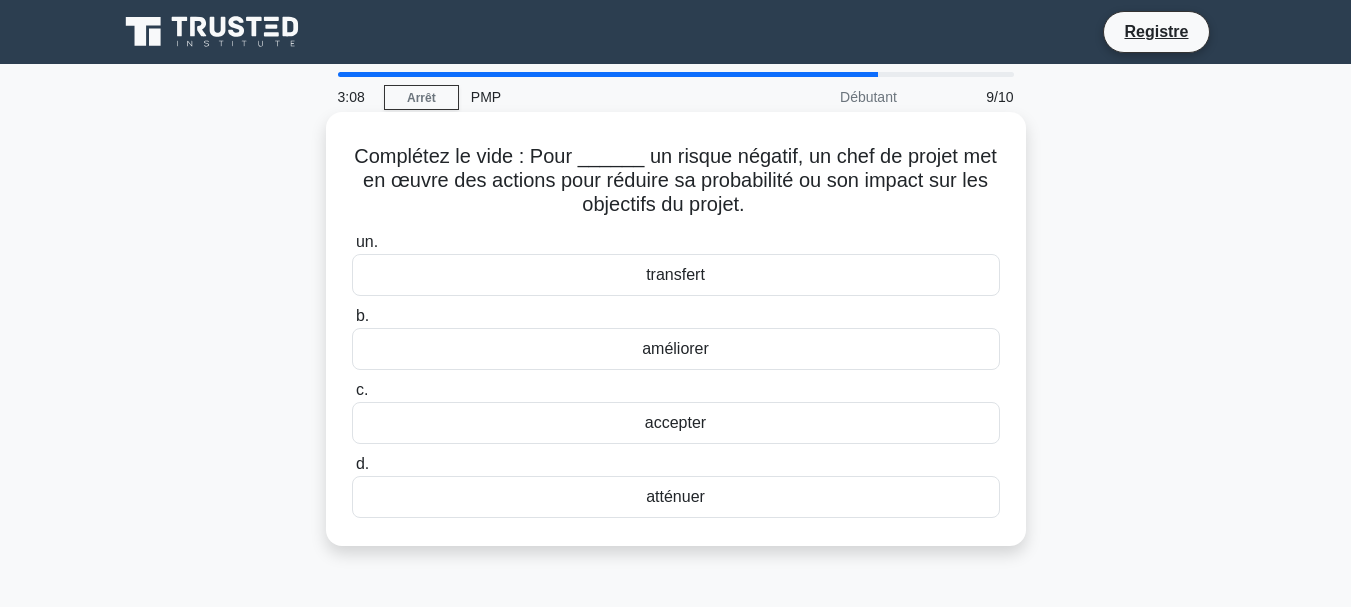click on "atténuer" at bounding box center (675, 496) 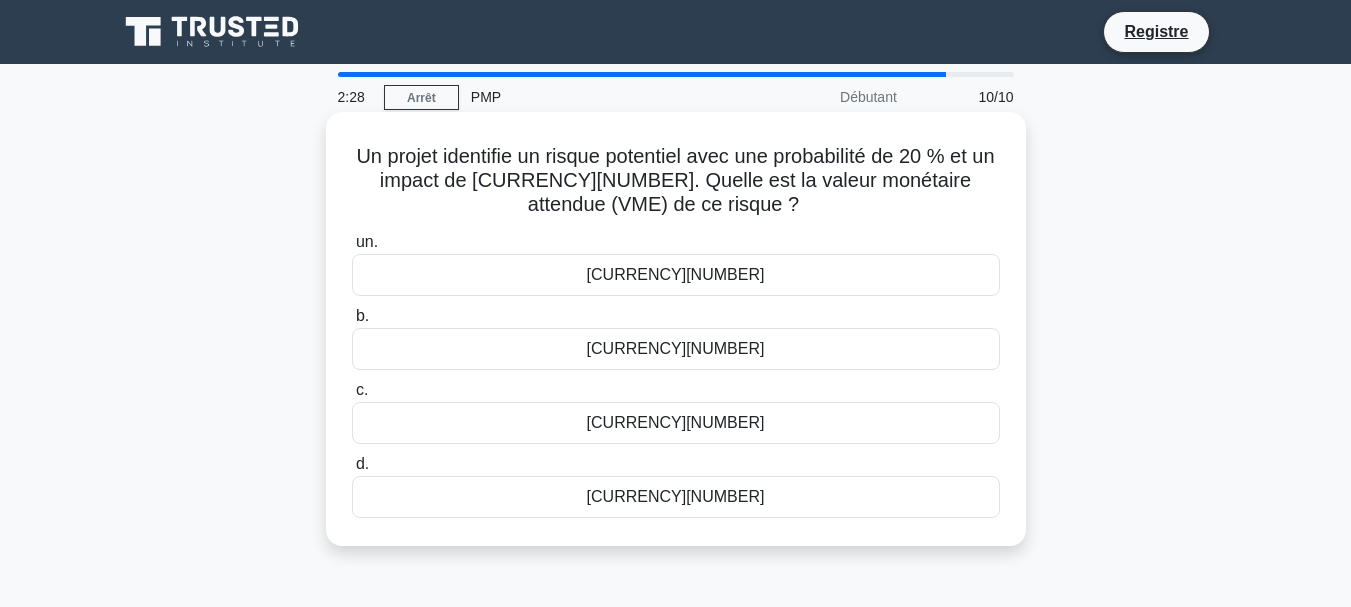 click on "12 000 $" at bounding box center [676, 496] 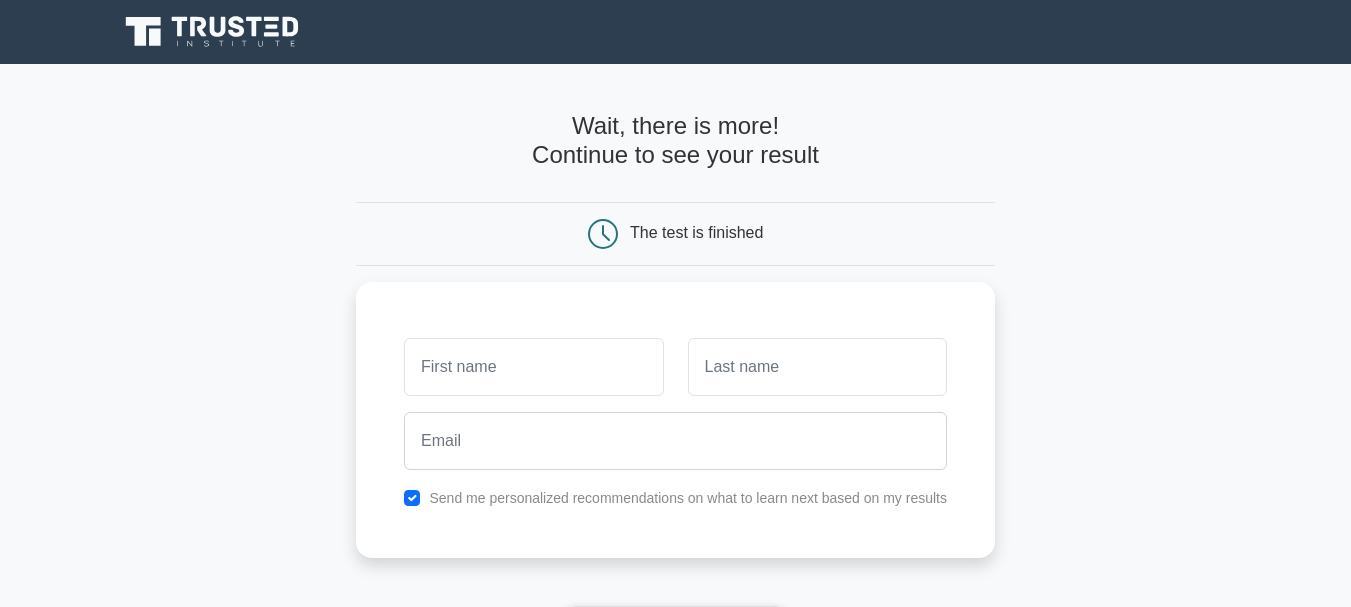 scroll, scrollTop: 0, scrollLeft: 0, axis: both 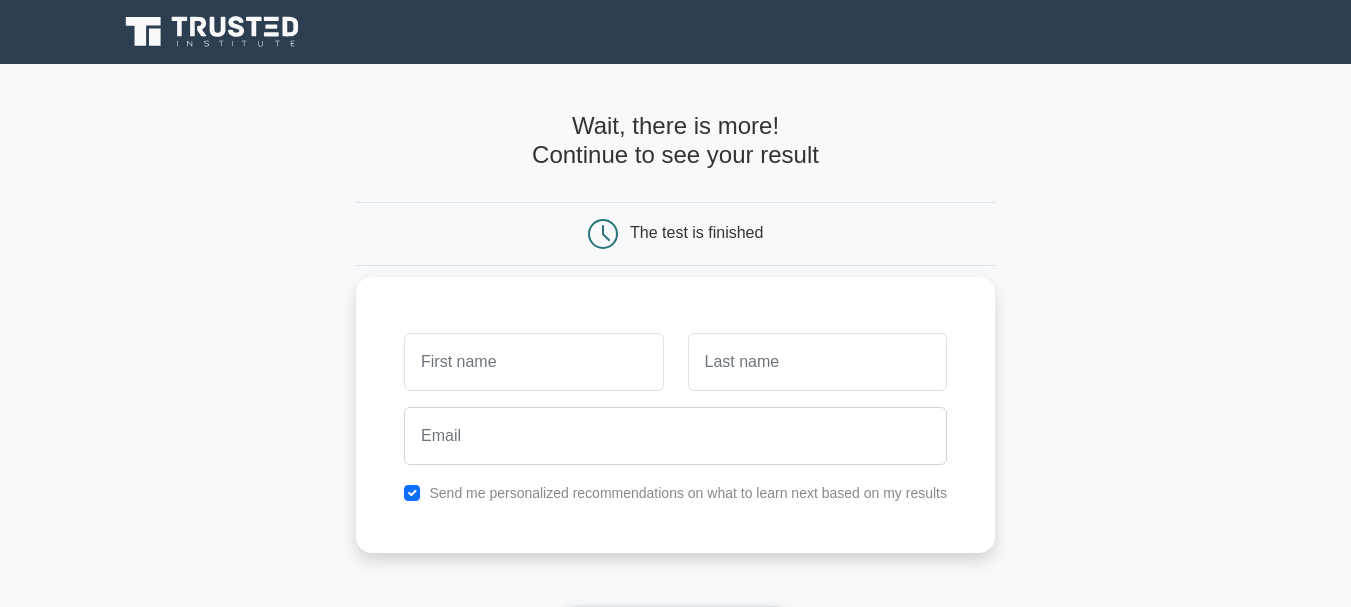 click at bounding box center [533, 362] 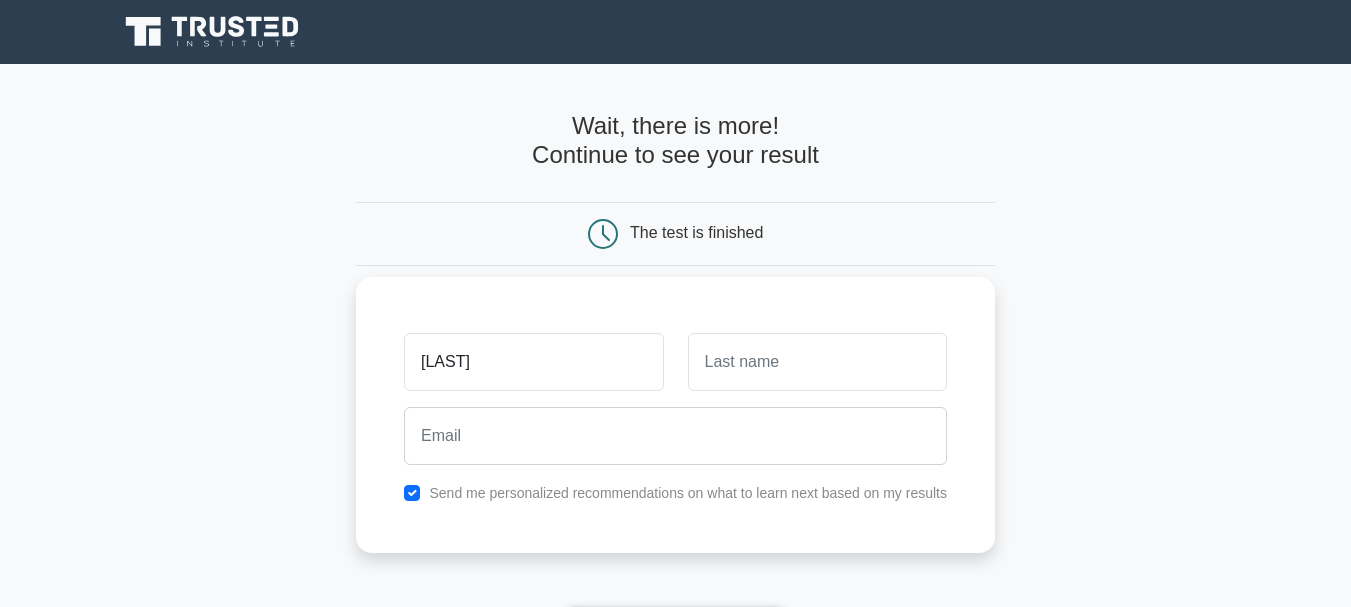 type on "[USERNAME]" 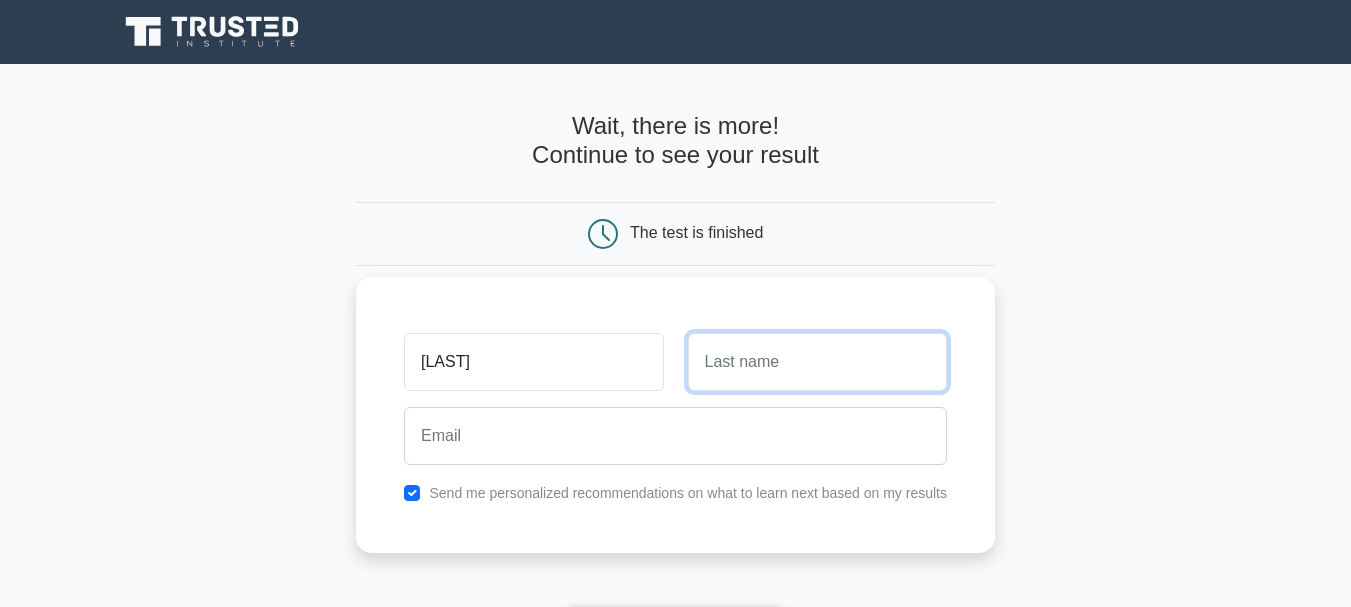 click at bounding box center [817, 362] 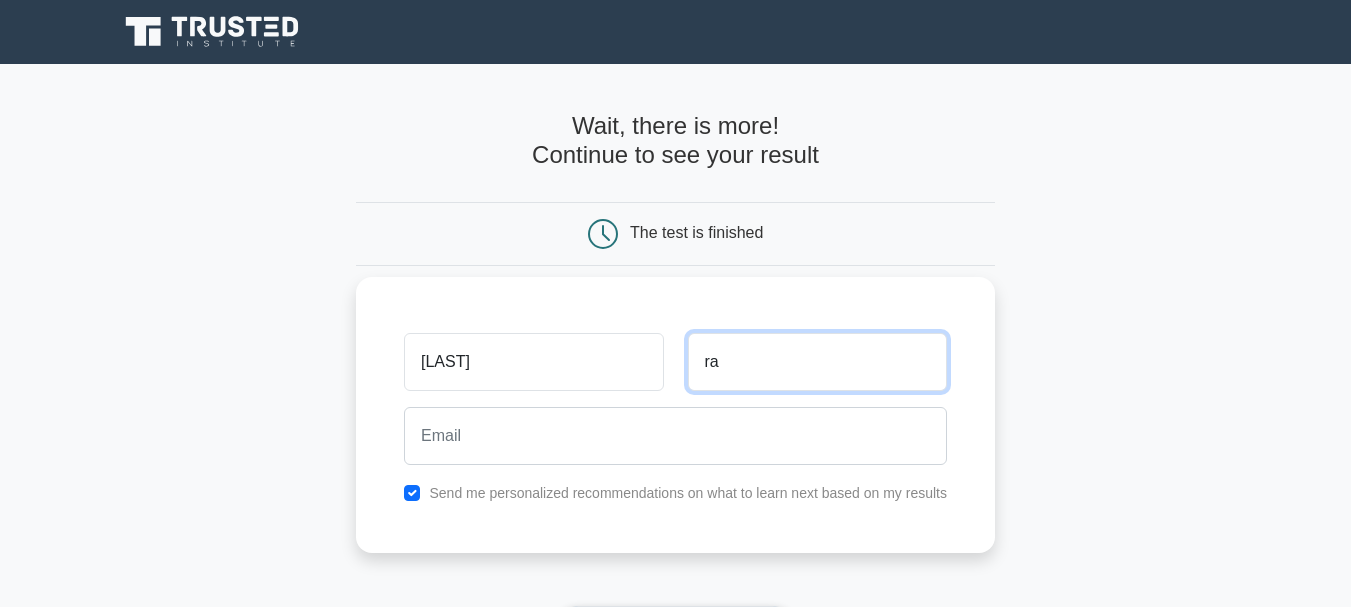 type on "[USERNAME]" 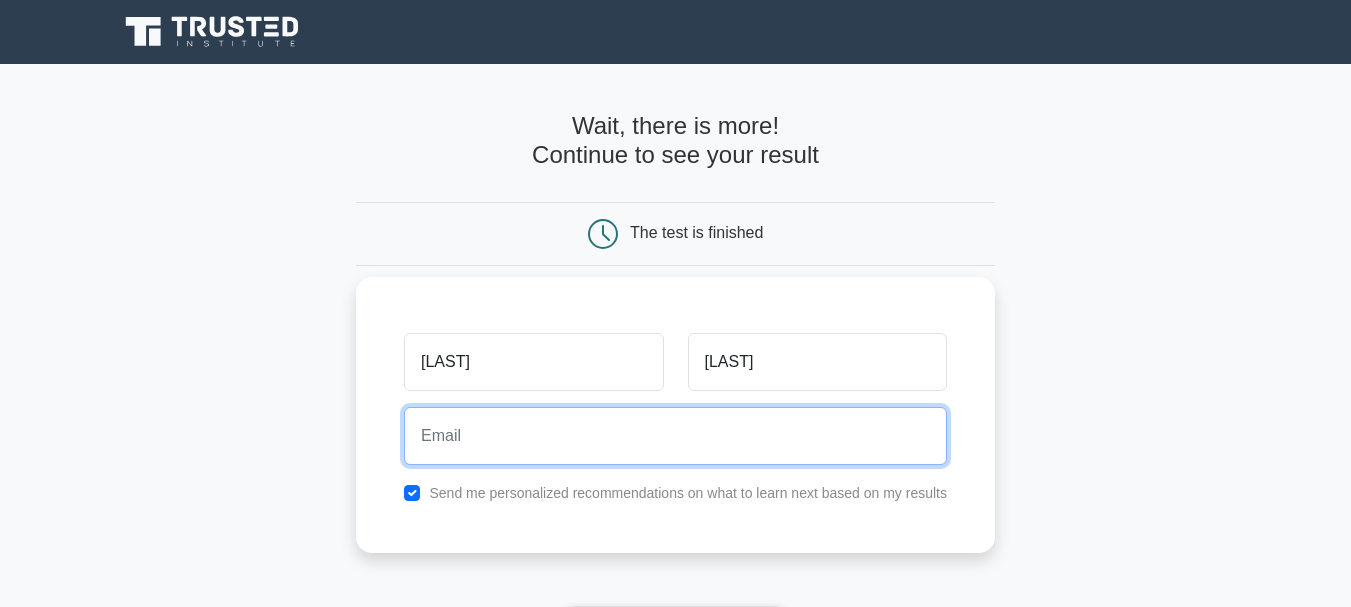 click at bounding box center [675, 436] 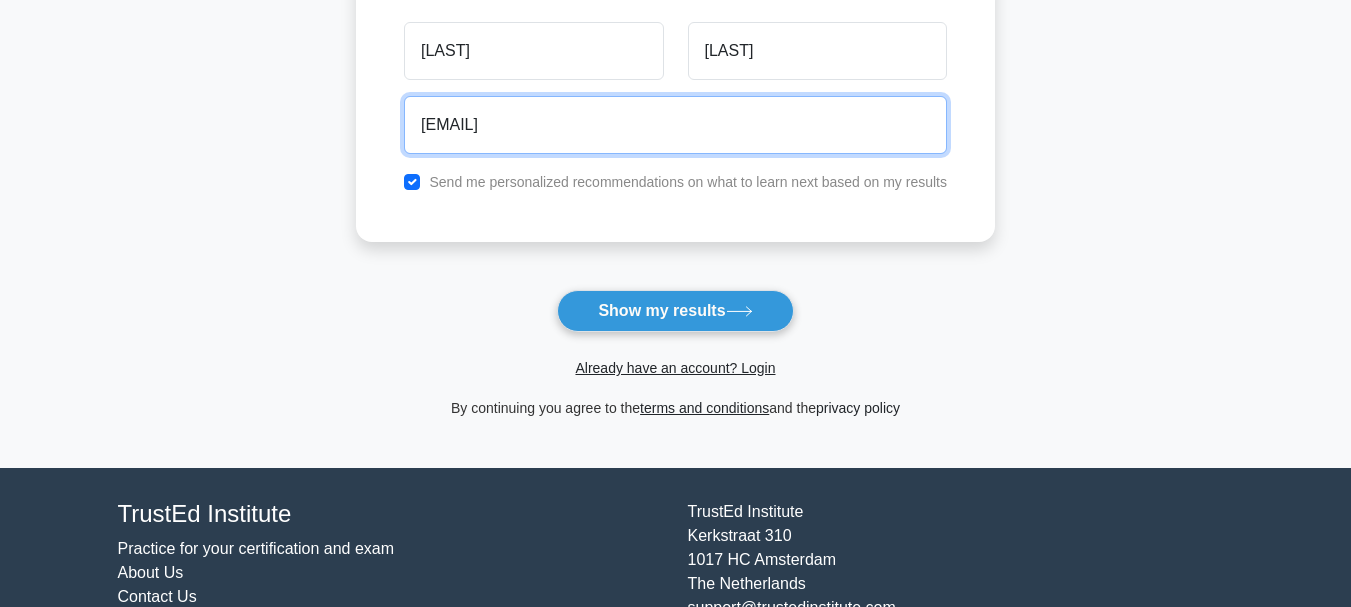 scroll, scrollTop: 320, scrollLeft: 0, axis: vertical 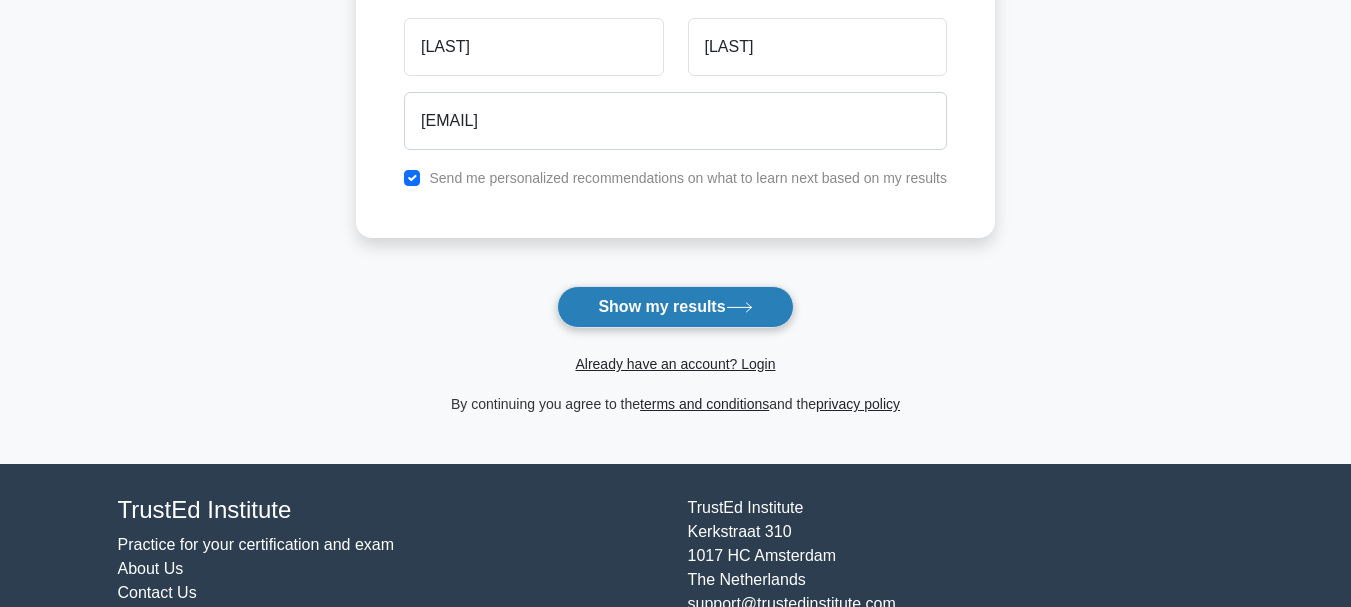 click on "Show my results" at bounding box center (675, 307) 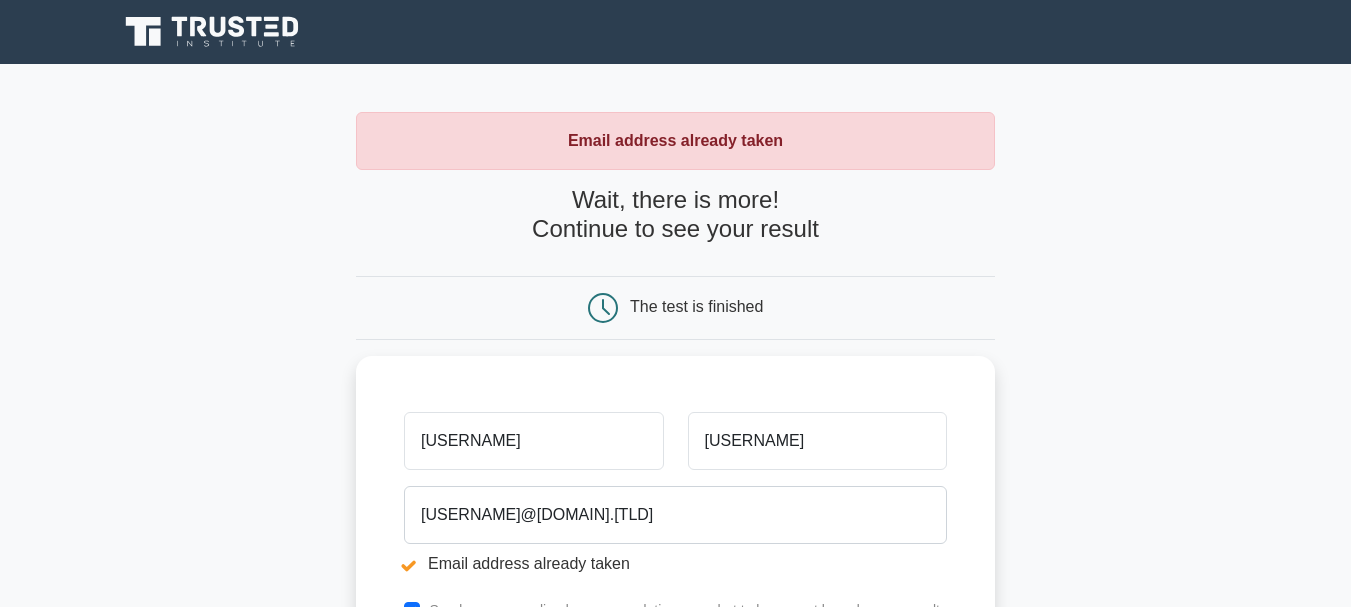 scroll, scrollTop: 0, scrollLeft: 0, axis: both 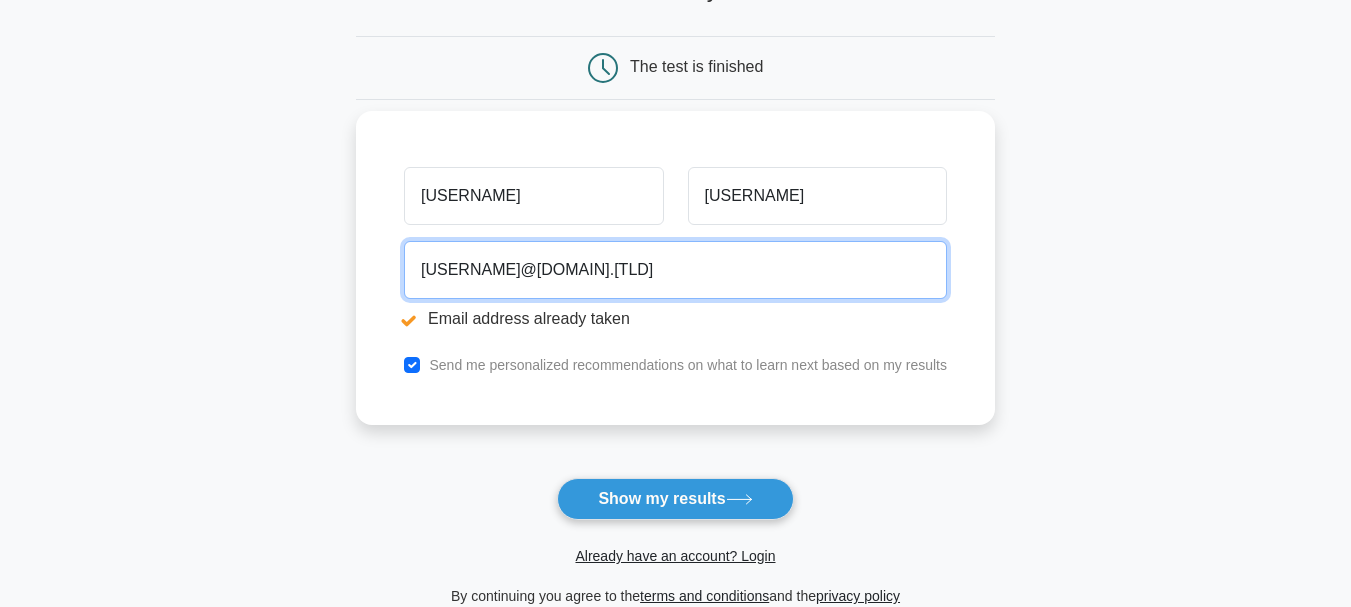 click on "[USERNAME]@[DOMAIN].[TLD]" at bounding box center (675, 270) 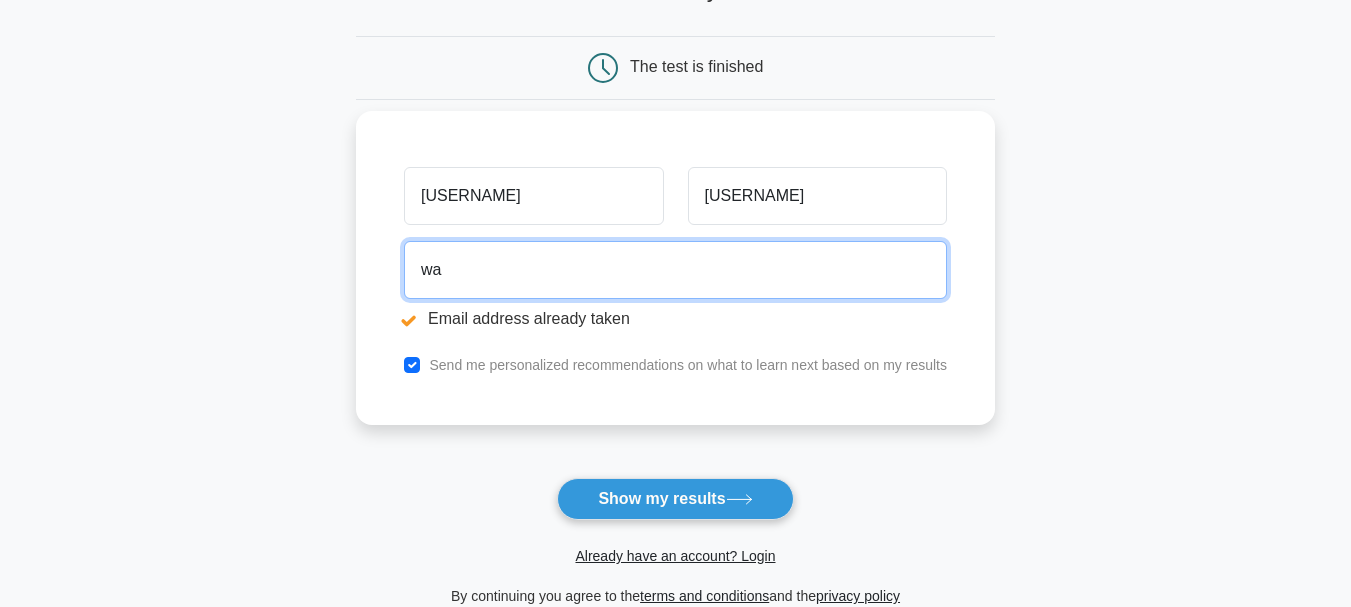 type on "w" 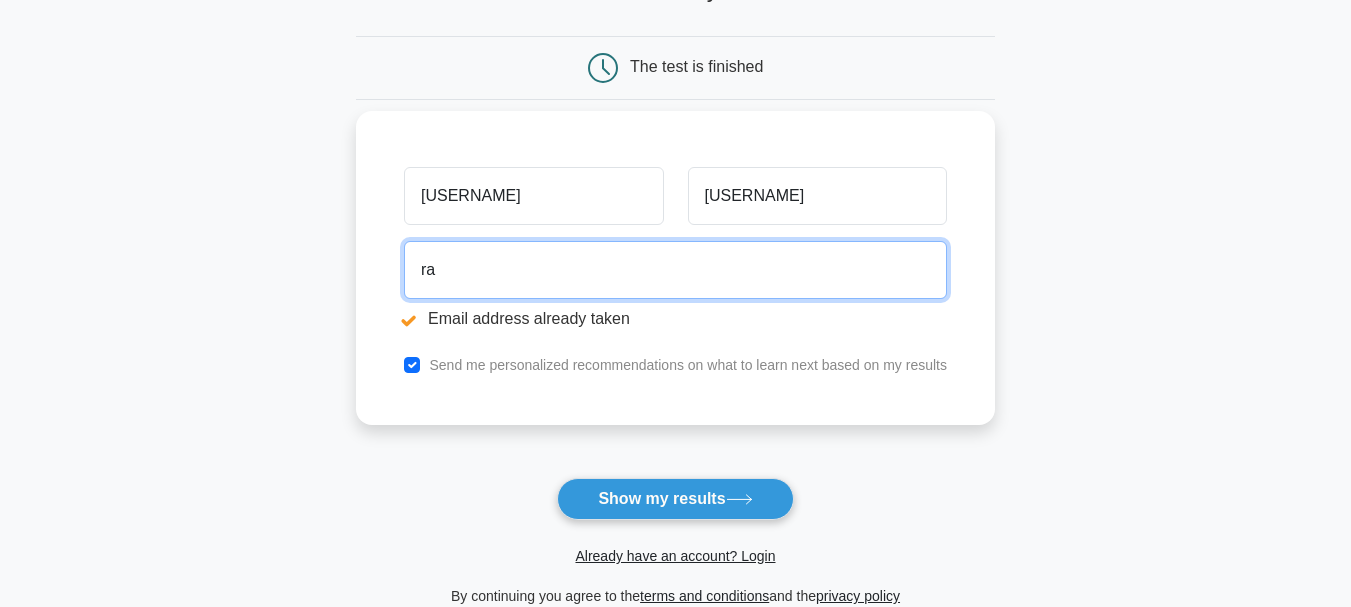 type on "rahmouniwarda.cpscl@gmail.com" 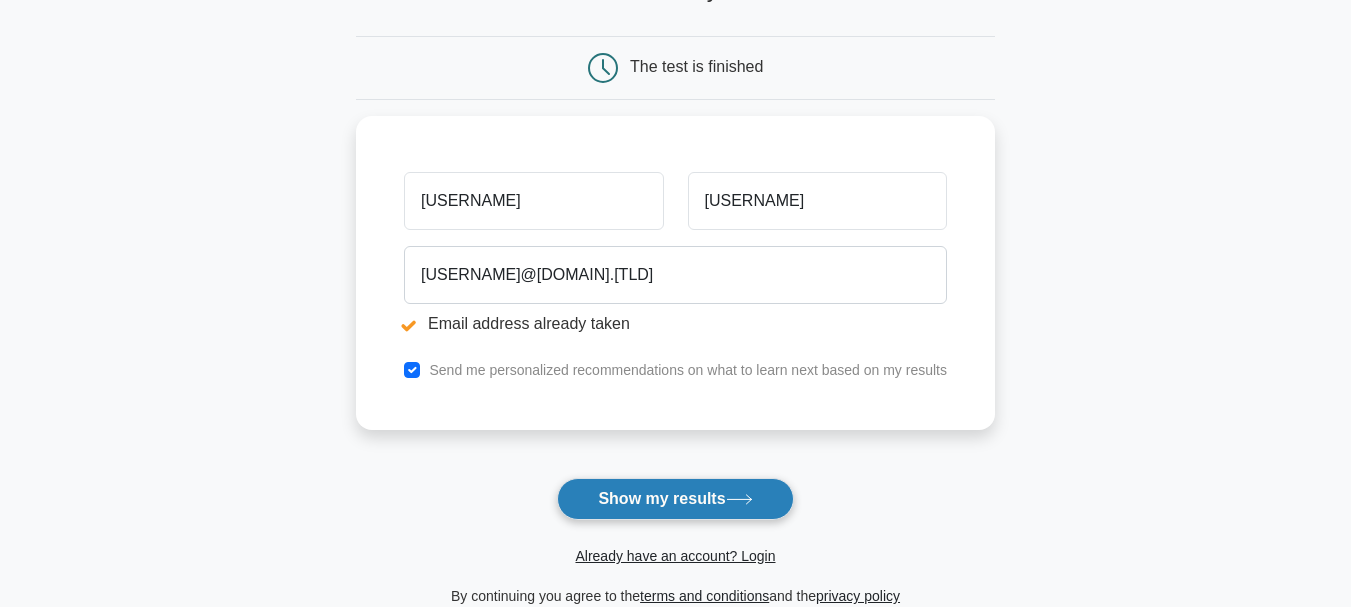 click on "Show my results" at bounding box center (675, 499) 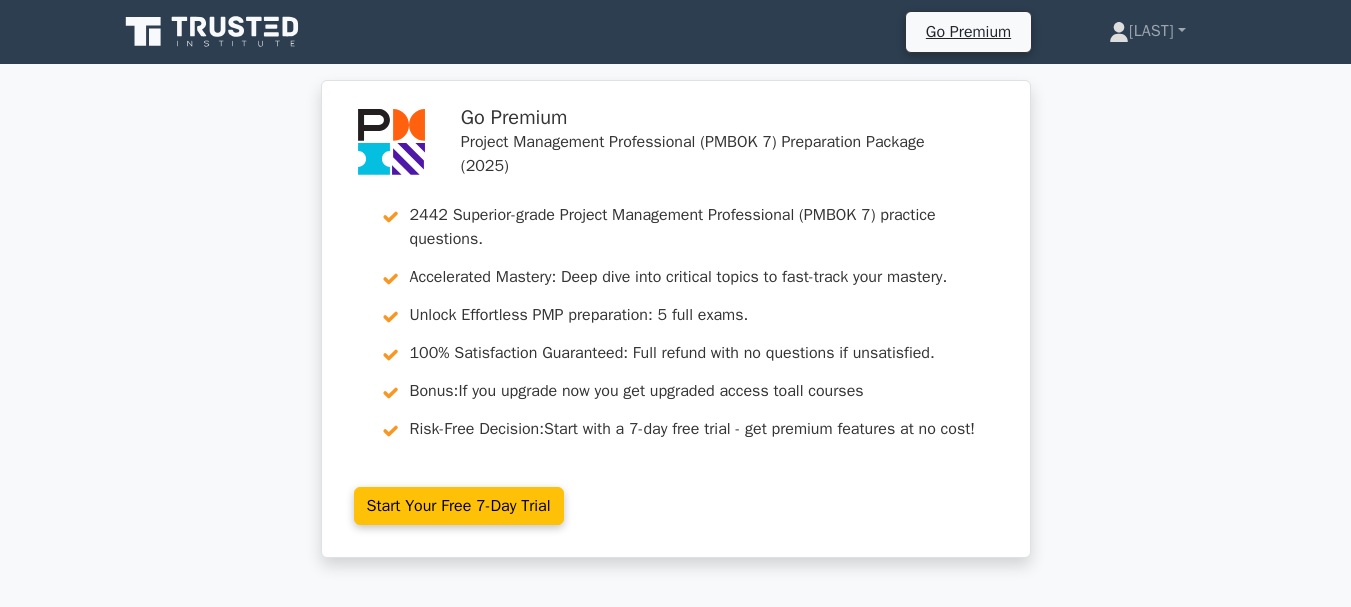 scroll, scrollTop: 0, scrollLeft: 0, axis: both 